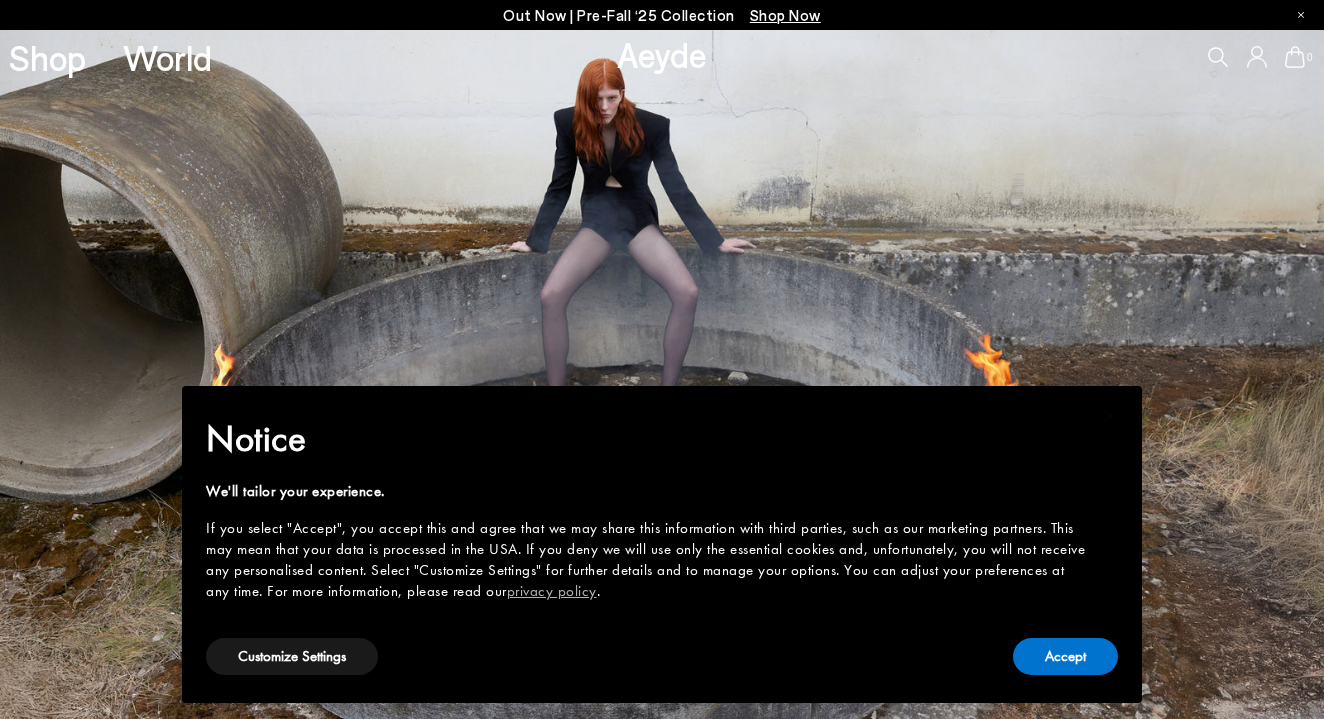 scroll, scrollTop: 0, scrollLeft: 0, axis: both 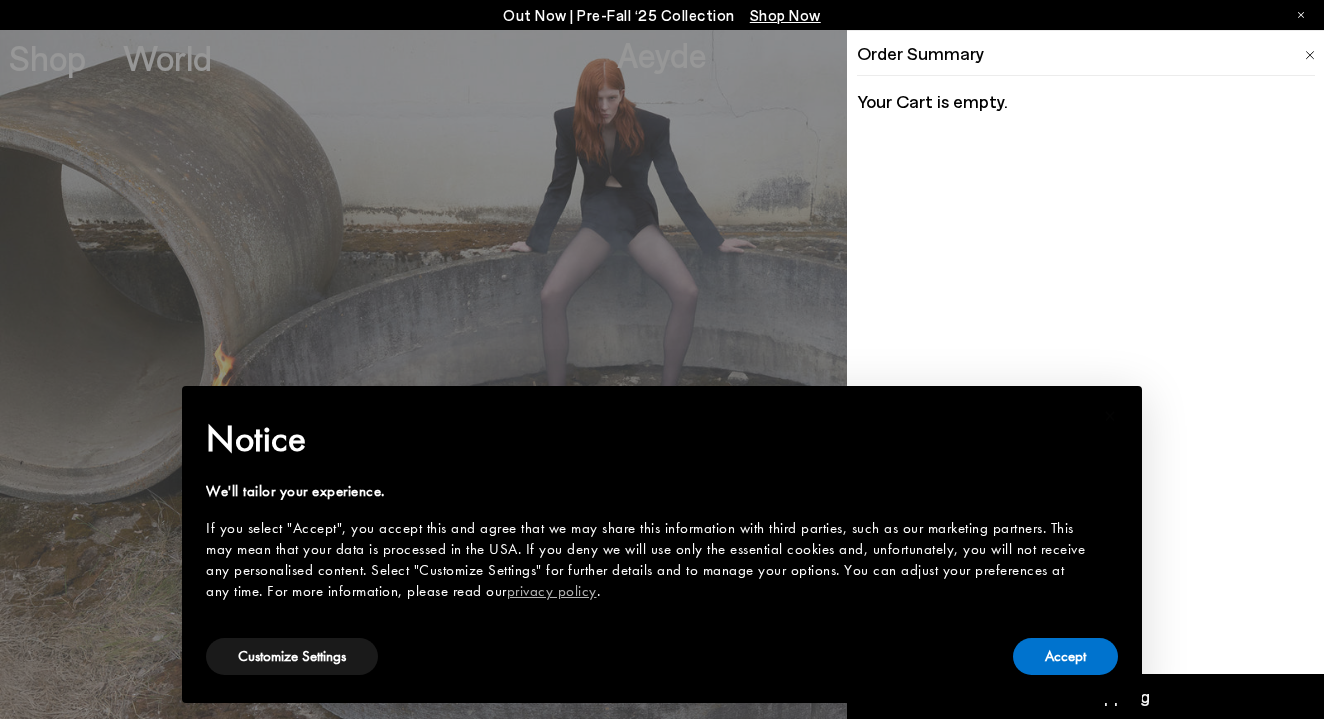 click 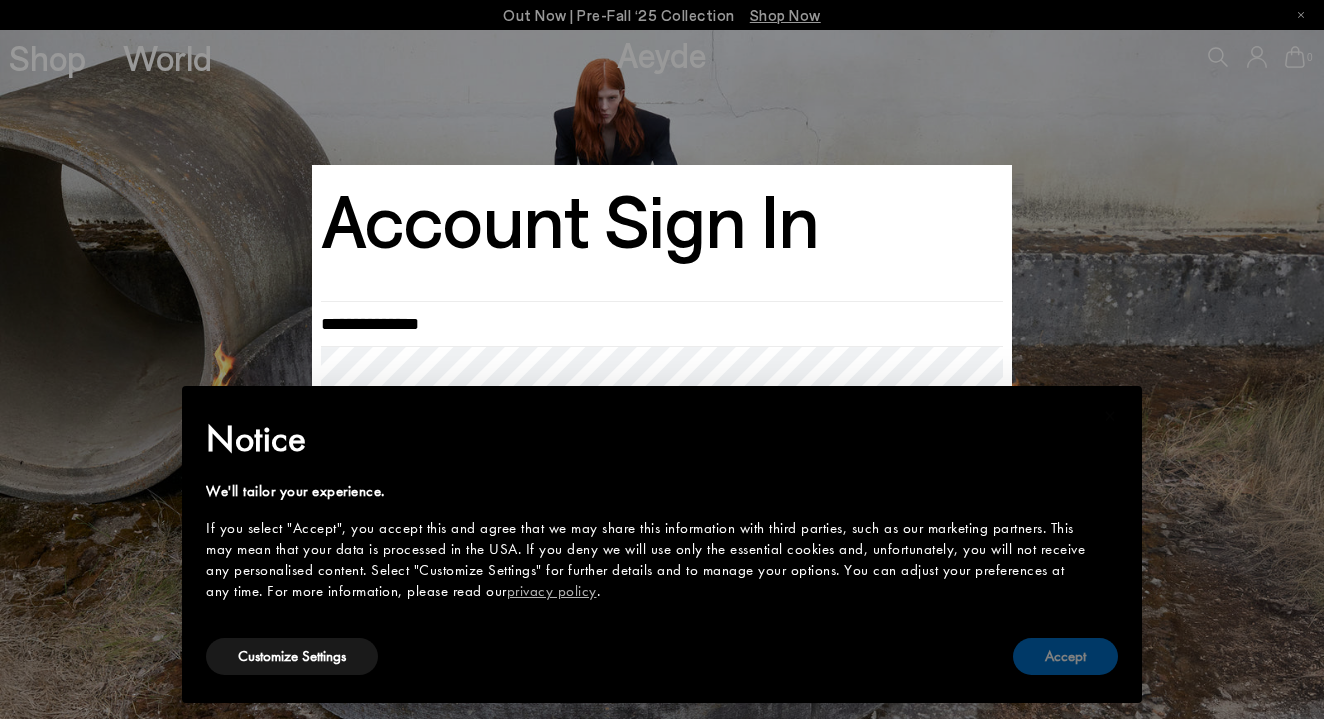 click on "Accept" at bounding box center [1065, 656] 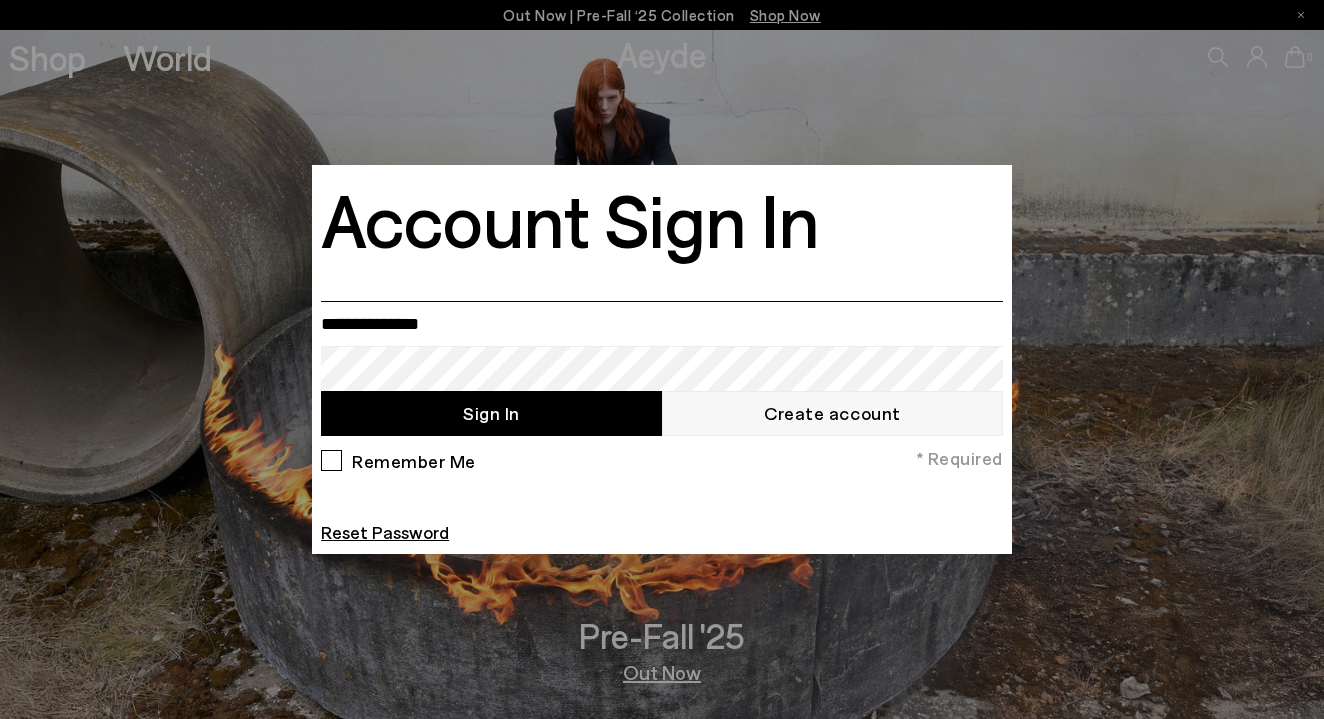 click at bounding box center (662, 323) 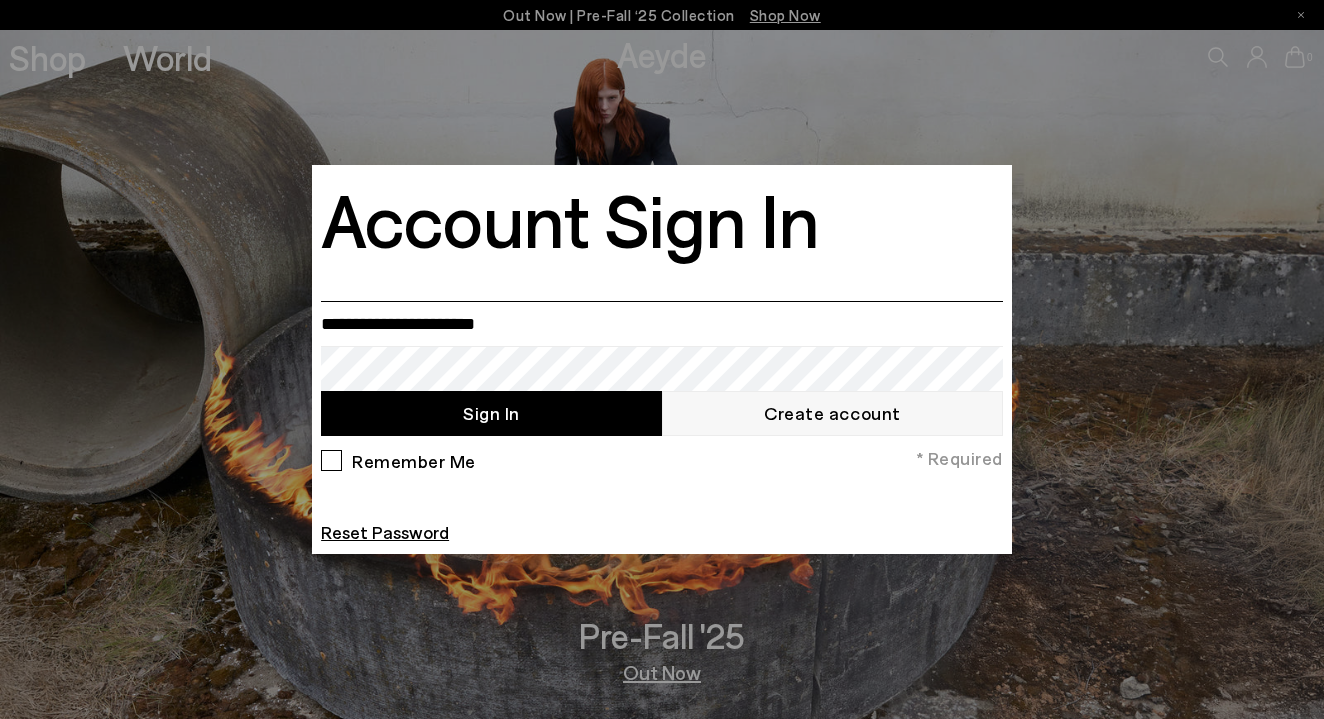 type on "**********" 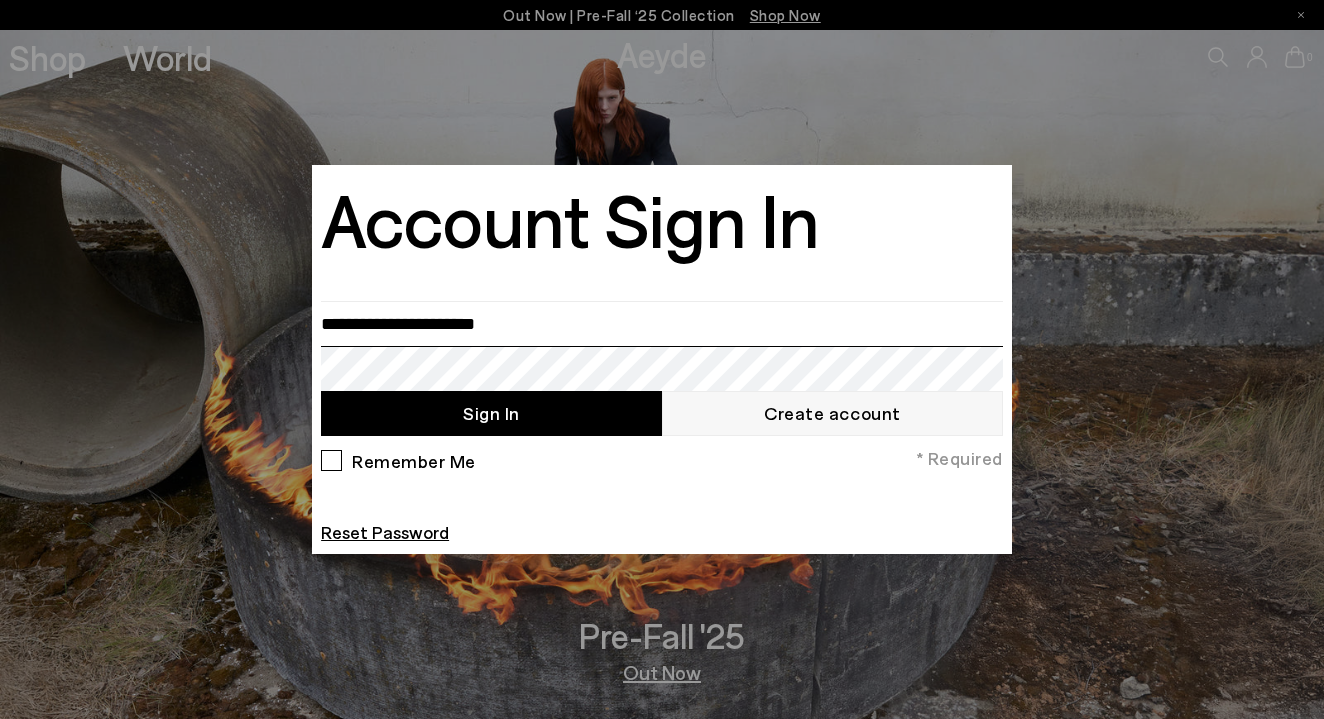click on "Sign In" at bounding box center (491, 413) 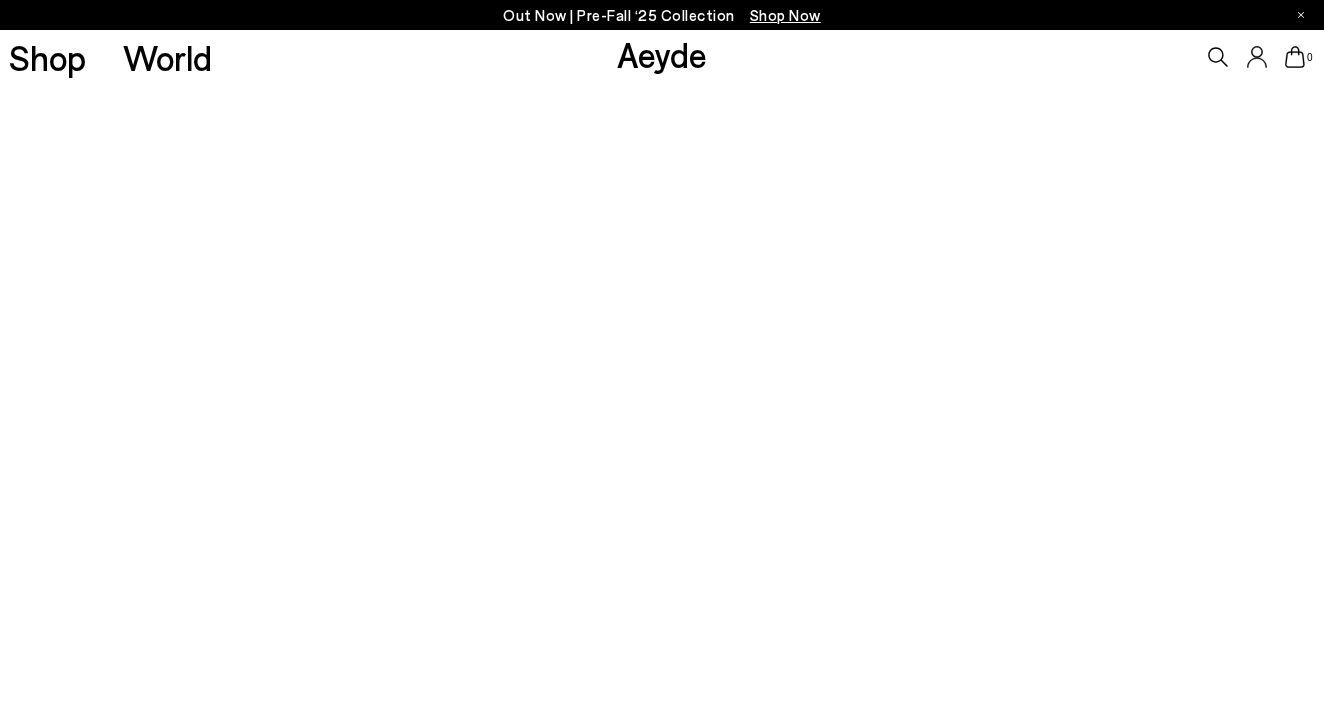 scroll, scrollTop: 0, scrollLeft: 0, axis: both 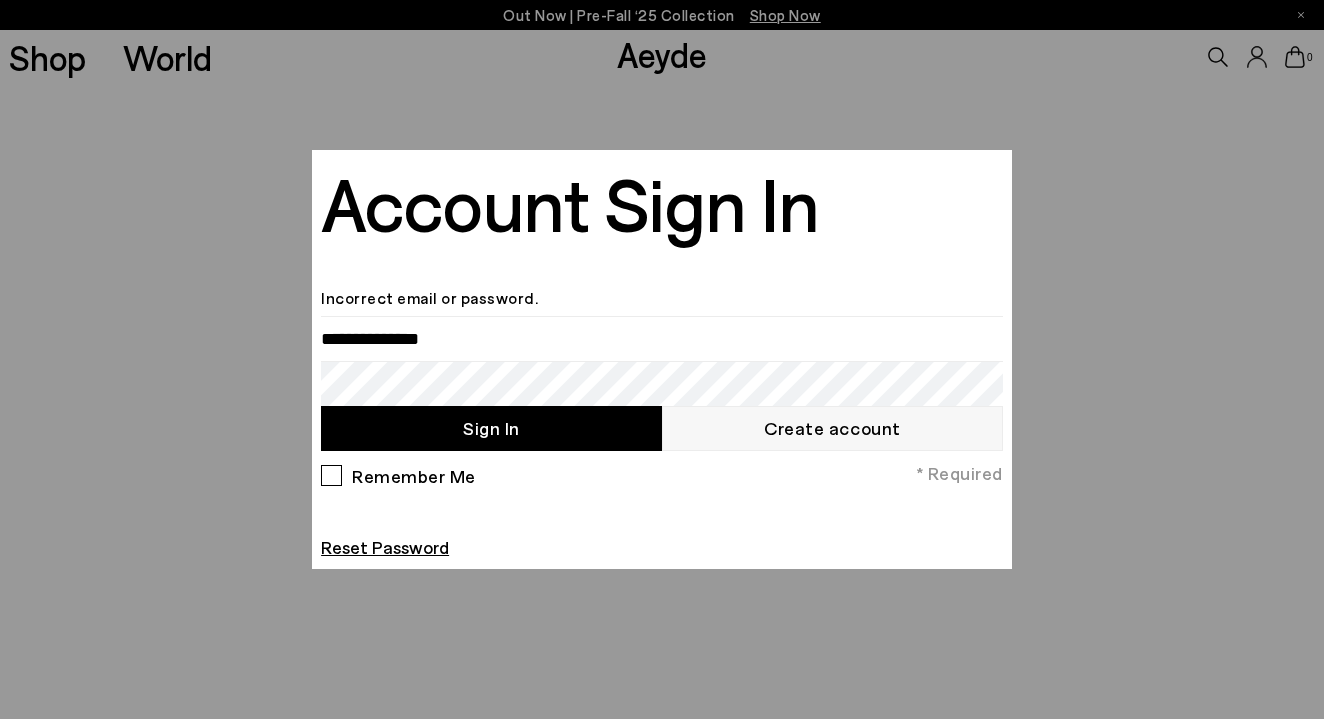 click on "Incorrect email or password." at bounding box center (662, 298) 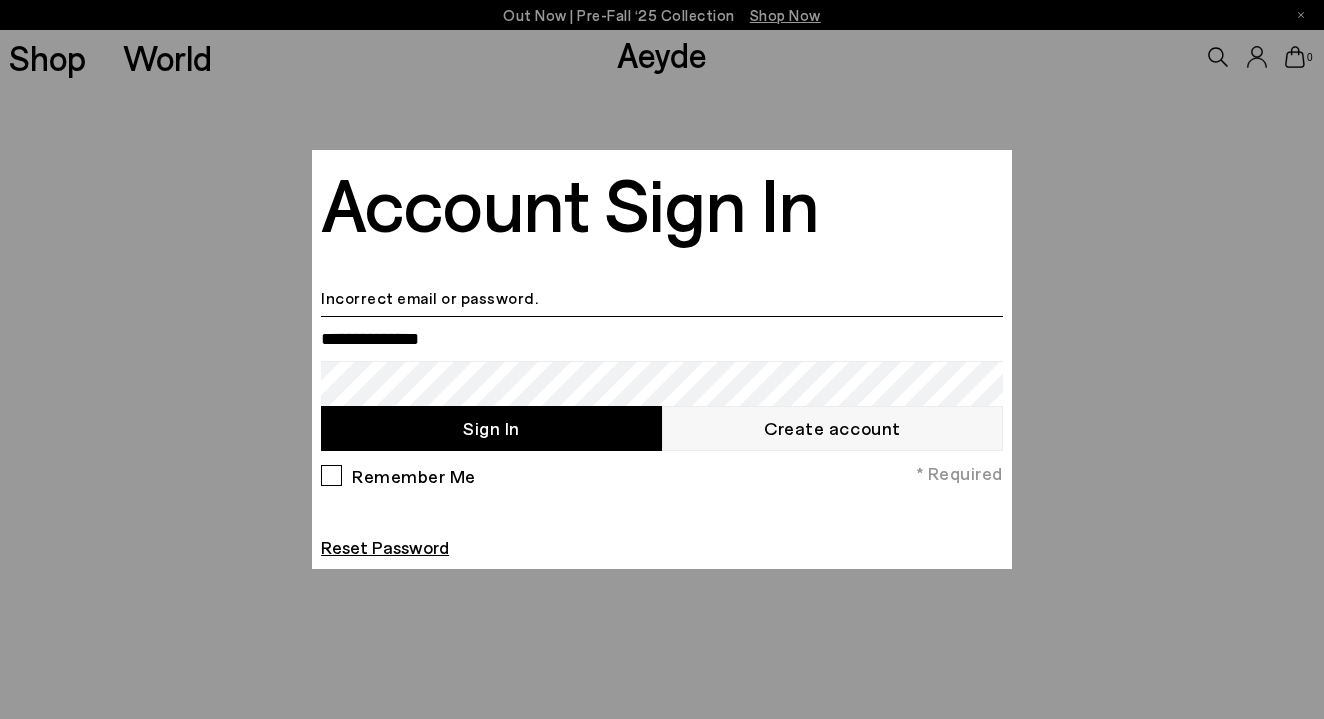 click at bounding box center [662, 338] 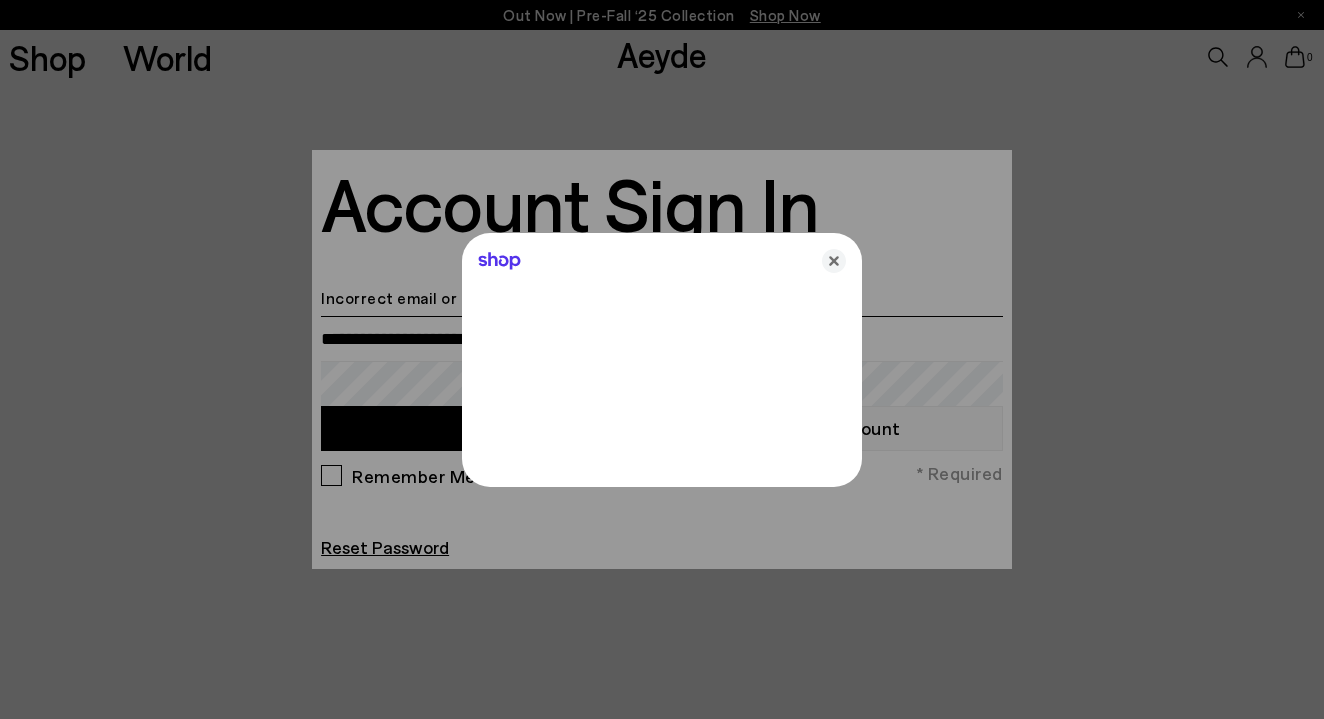 type on "**********" 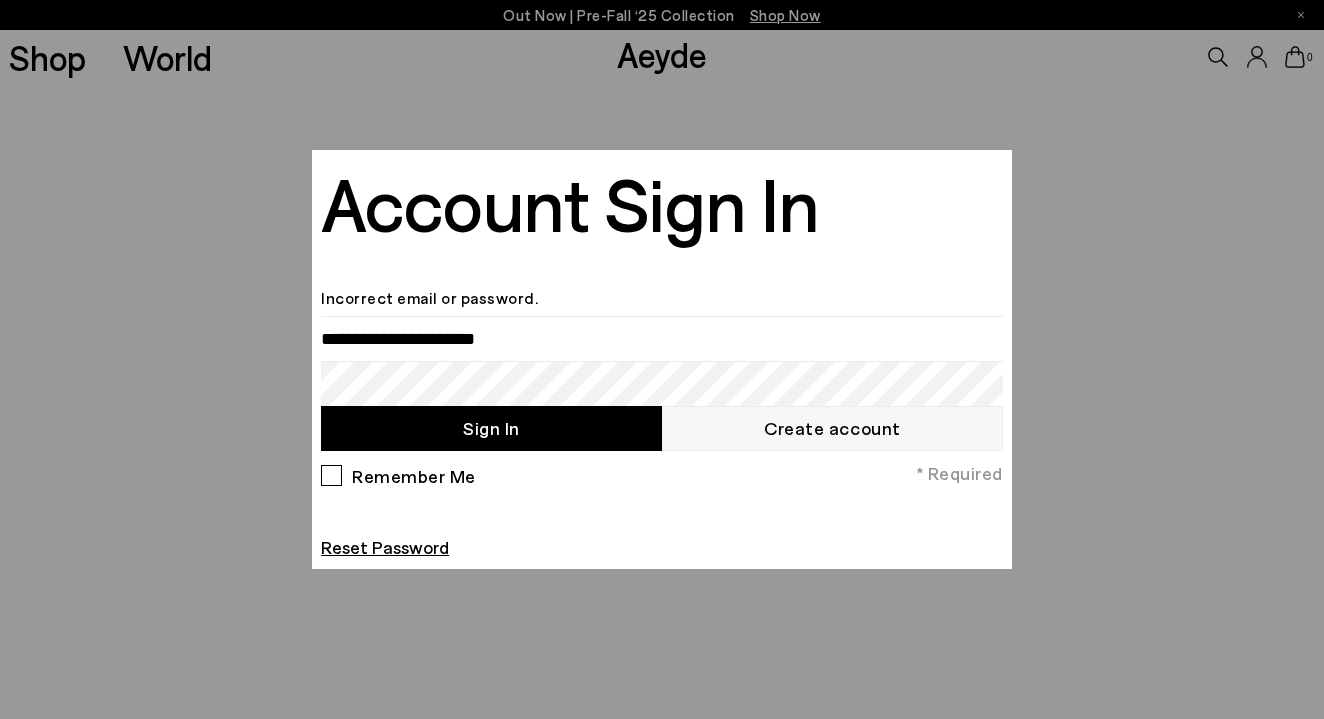 scroll, scrollTop: 0, scrollLeft: 0, axis: both 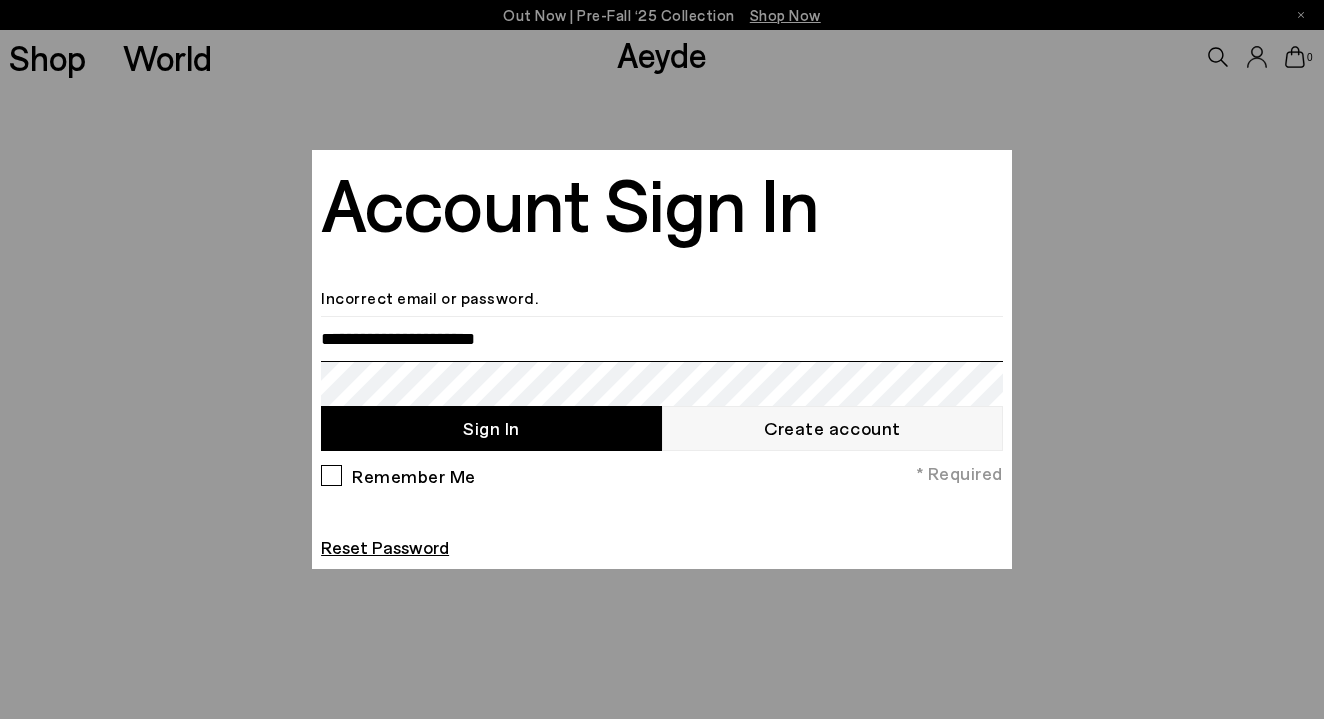 click on "Sign In" at bounding box center [491, 428] 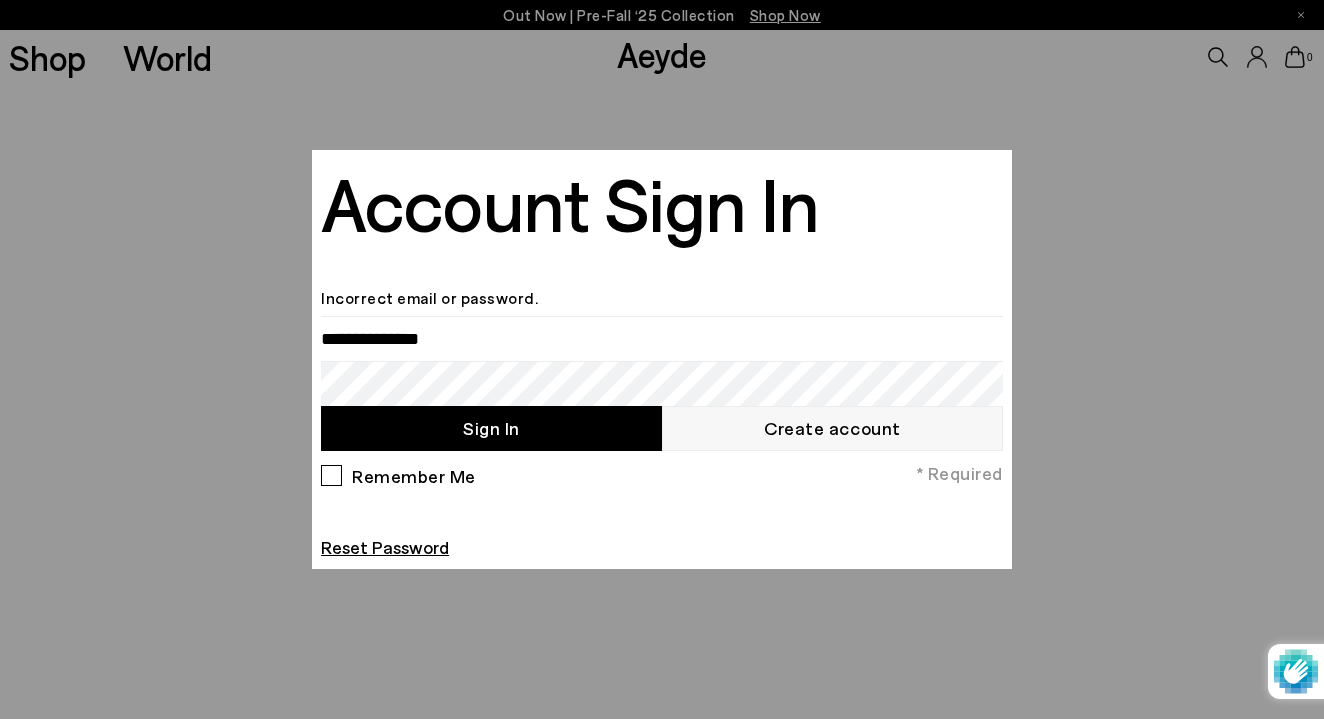scroll, scrollTop: 0, scrollLeft: 0, axis: both 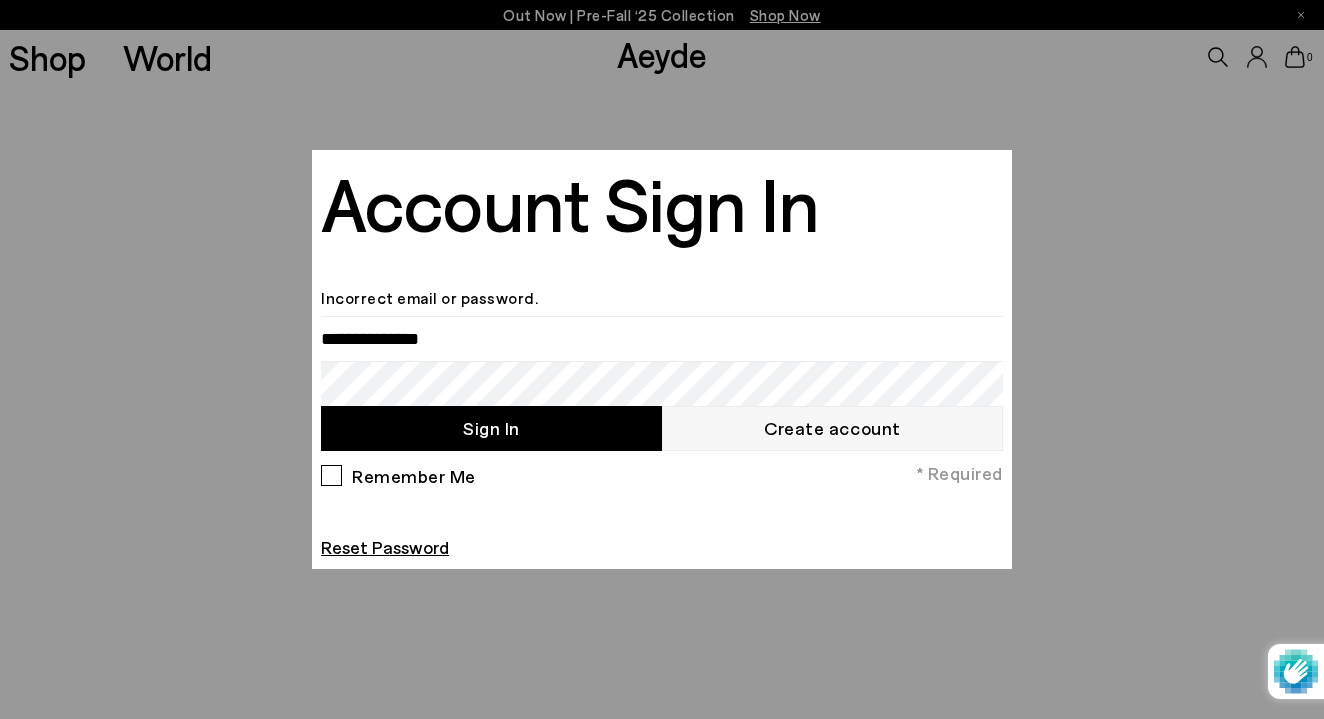 click on "Account Sign In
Incorrect email or password.
Sign In
Create account
Remember Me
* Required
Reset Password" at bounding box center (662, 359) 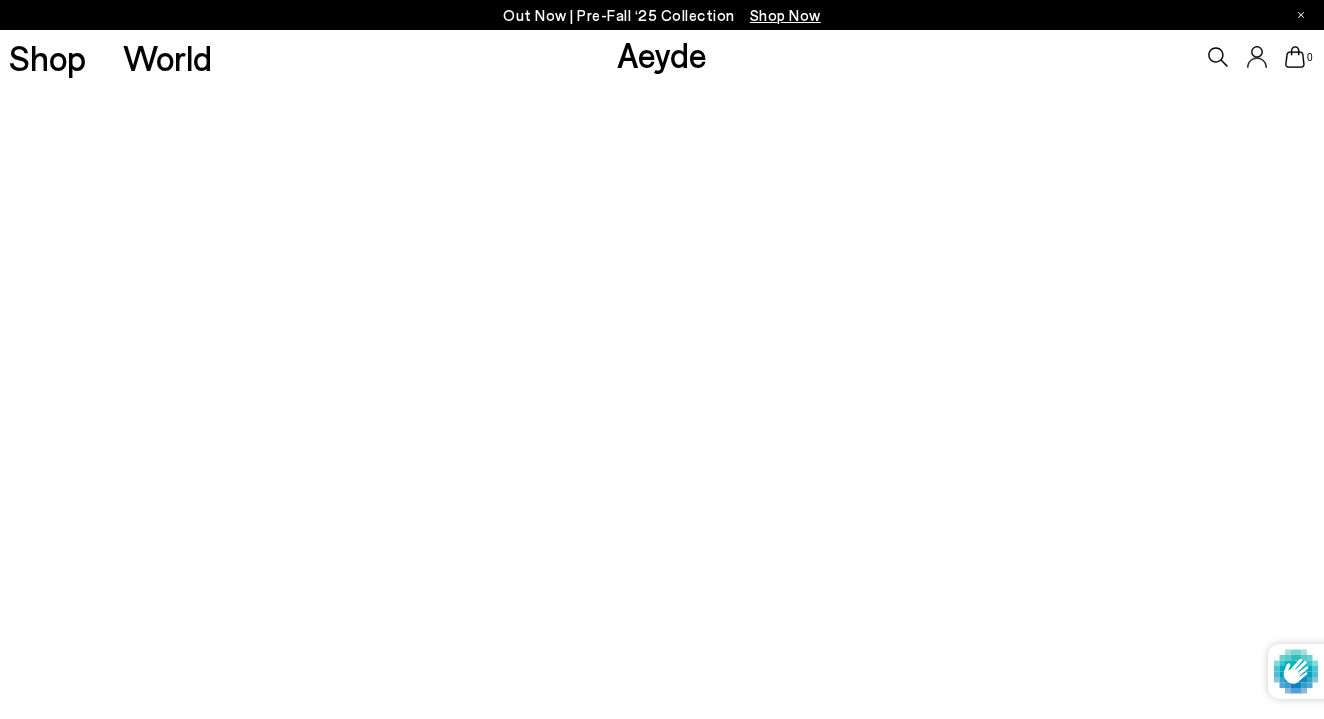 click 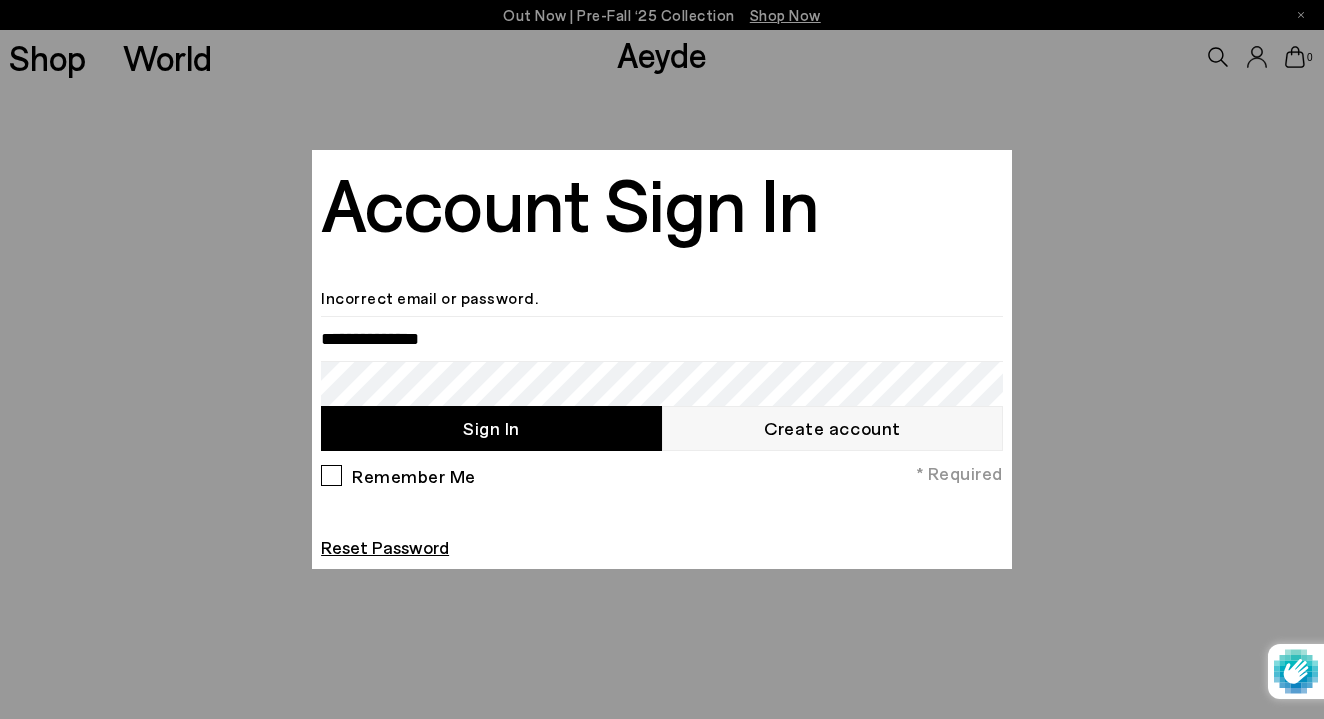 click on "Incorrect email or password." at bounding box center [662, 298] 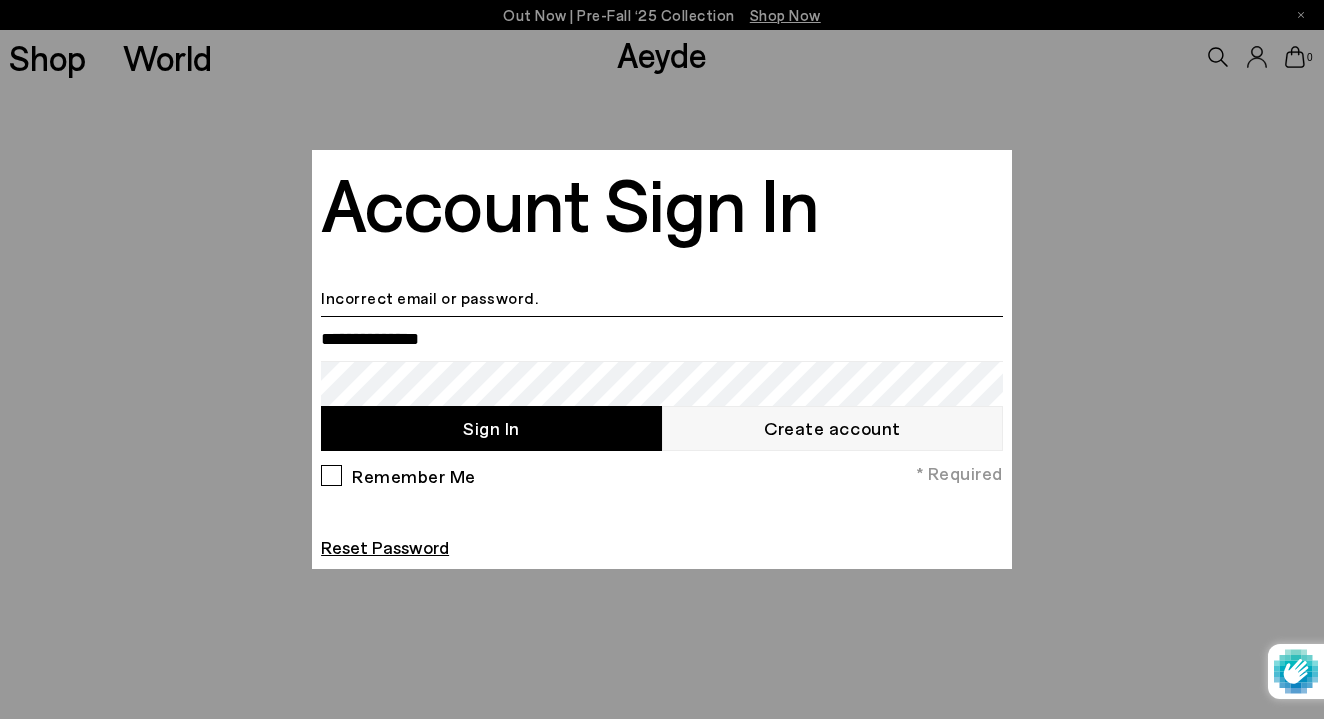 click at bounding box center [662, 338] 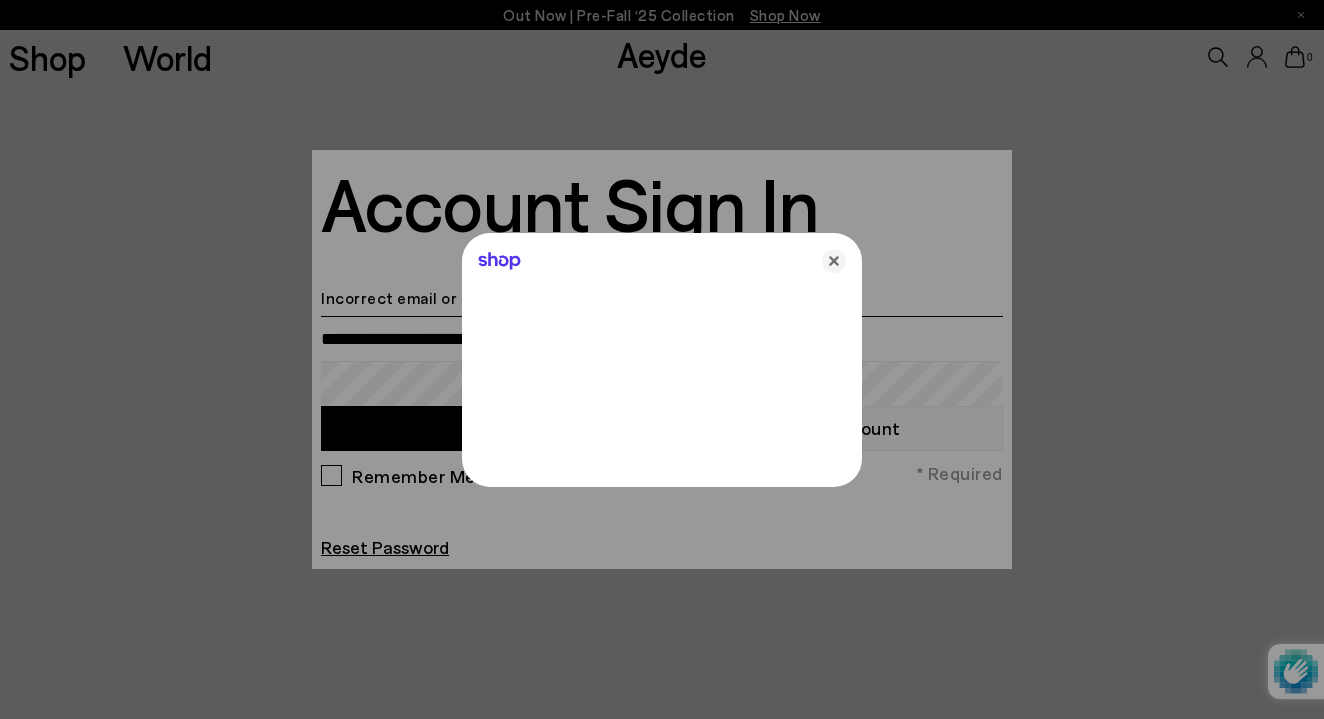 type on "**********" 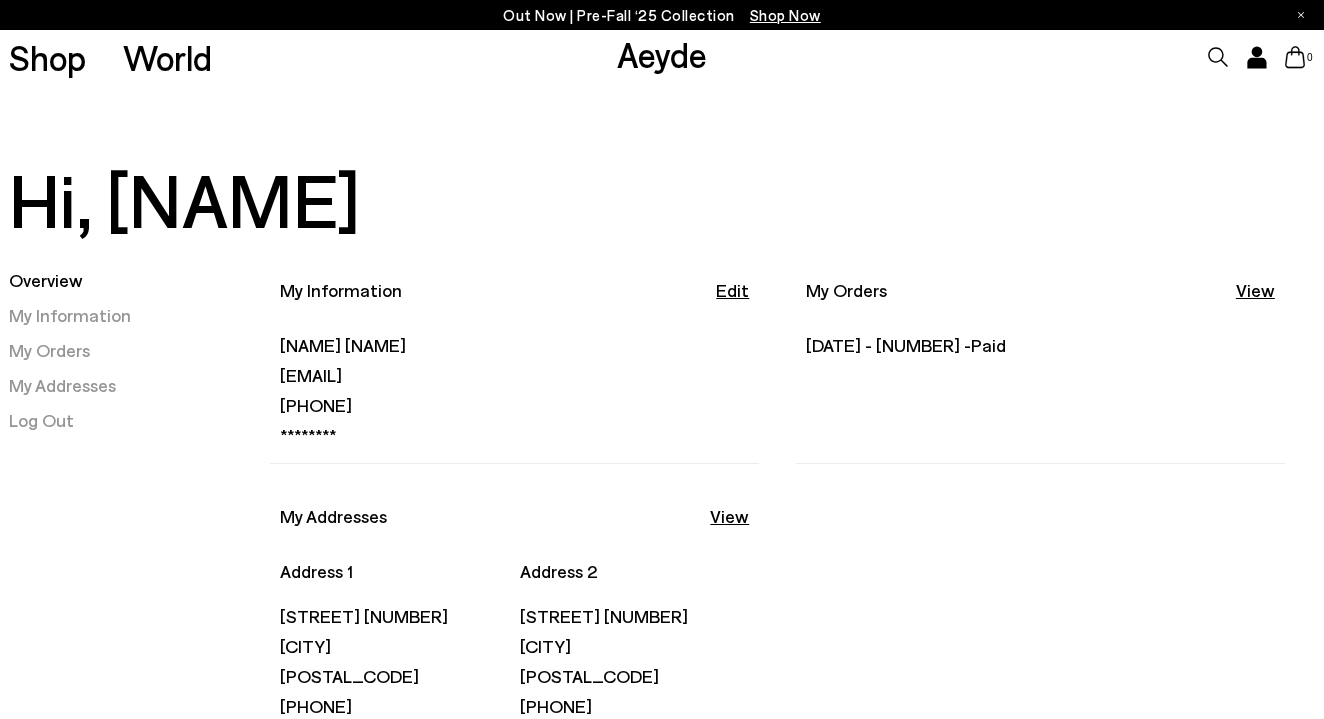 scroll, scrollTop: 0, scrollLeft: 0, axis: both 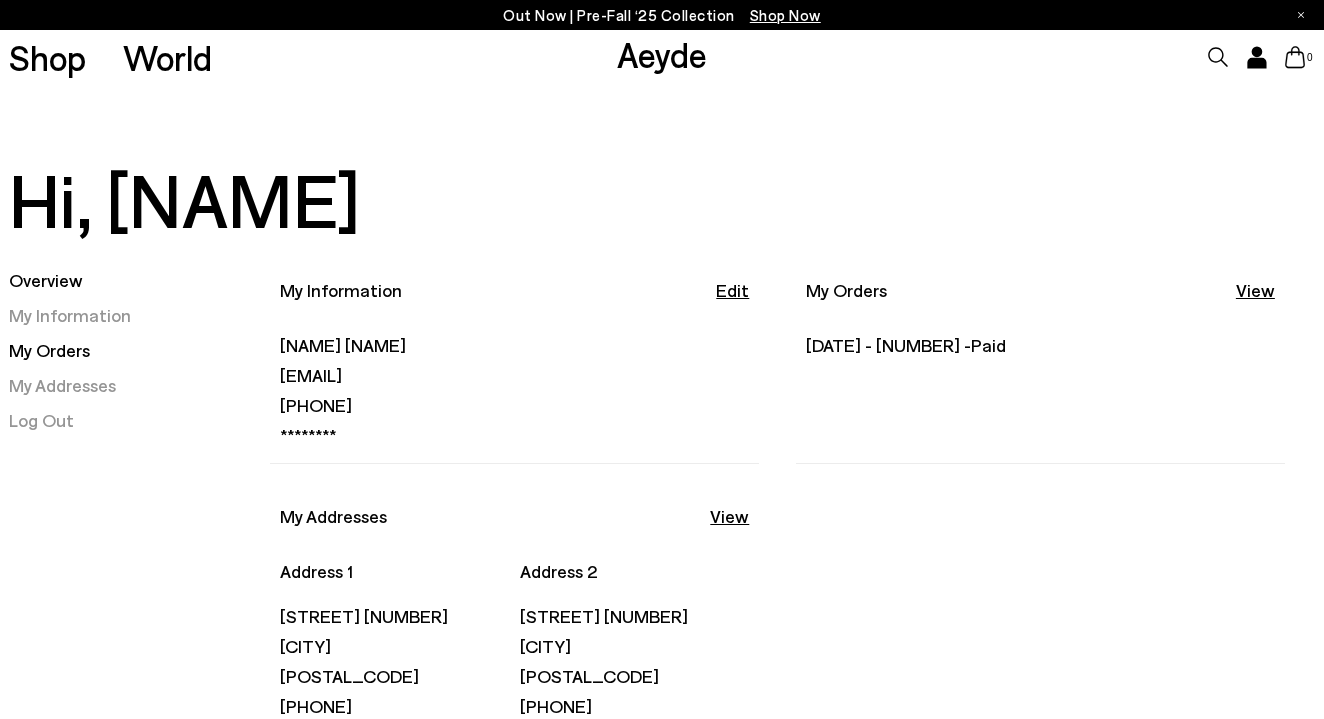 click on "My Orders" at bounding box center (49, 350) 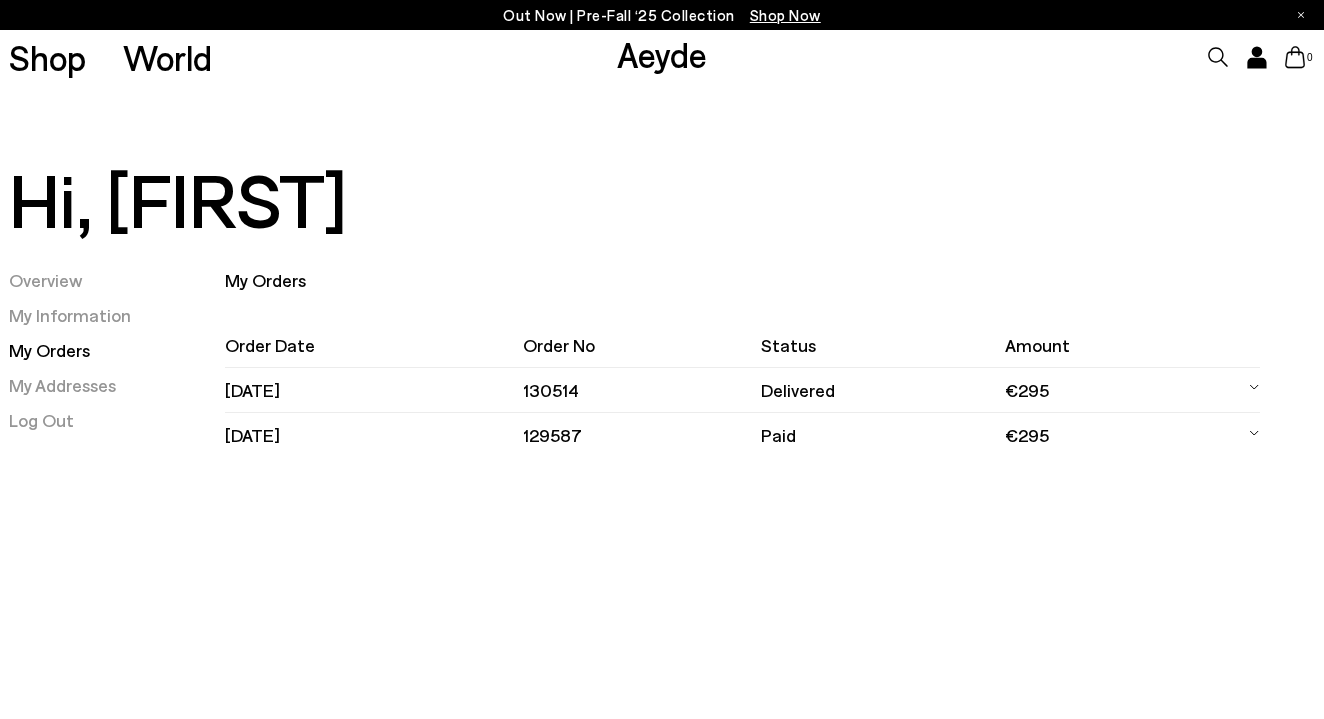 scroll, scrollTop: 0, scrollLeft: 0, axis: both 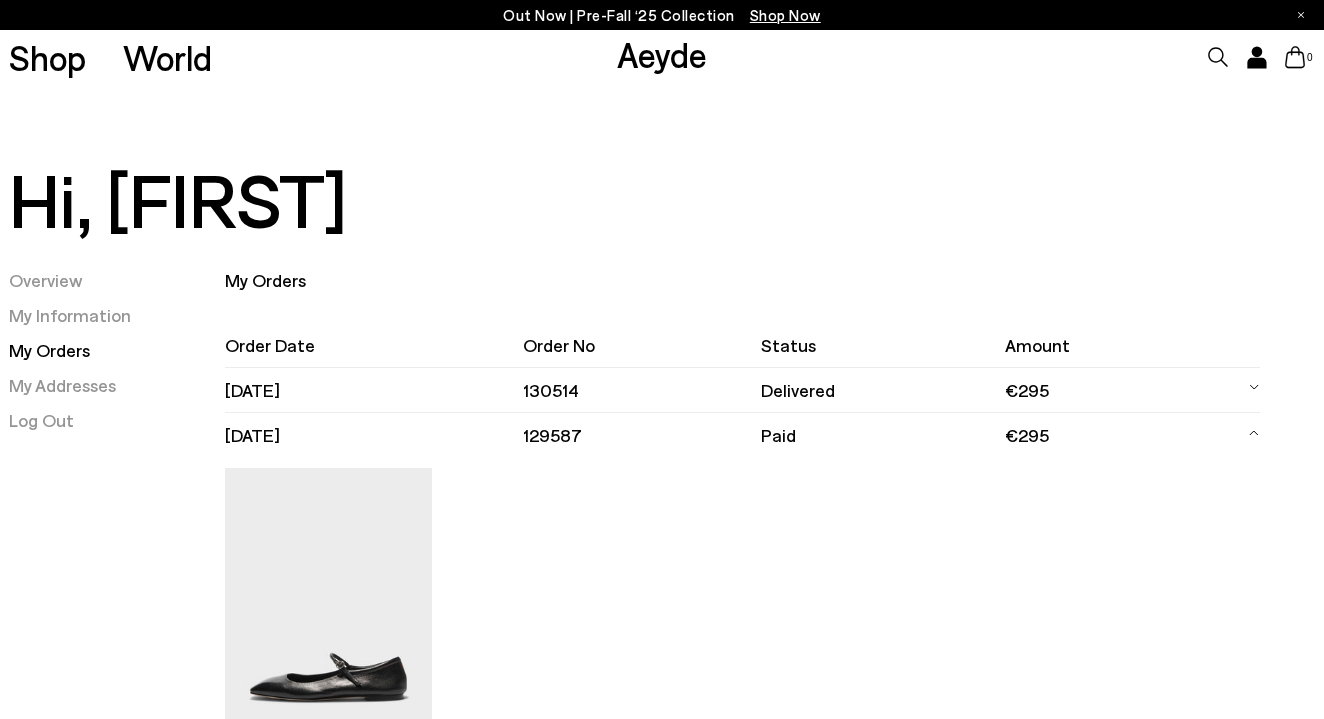 click 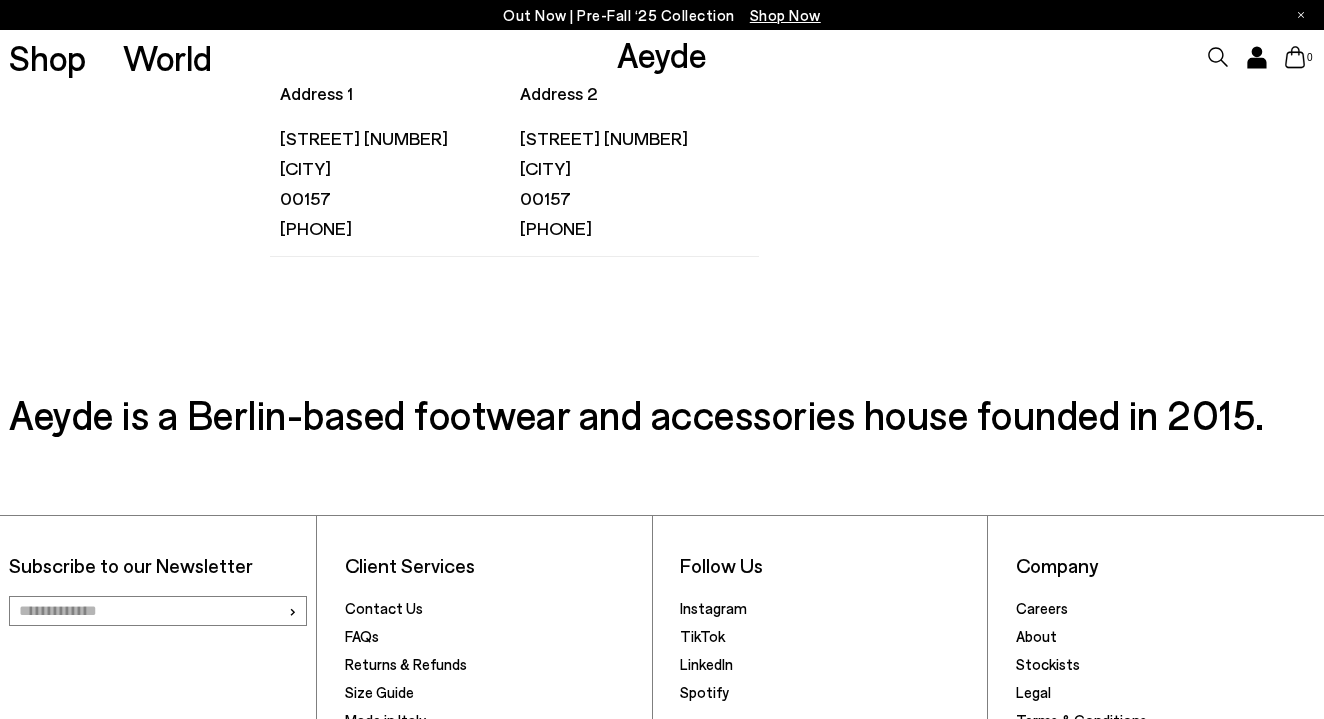 scroll, scrollTop: 634, scrollLeft: 0, axis: vertical 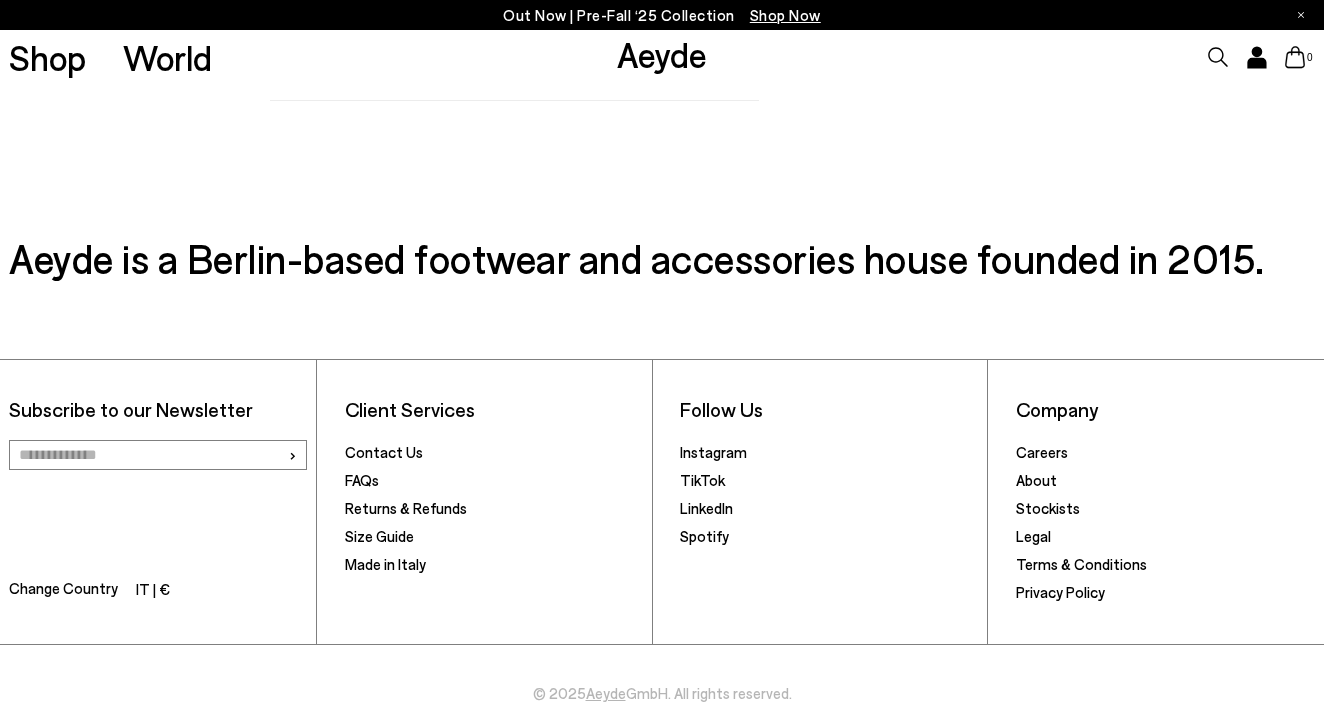 click on "Returns & Refunds" at bounding box center [494, 510] 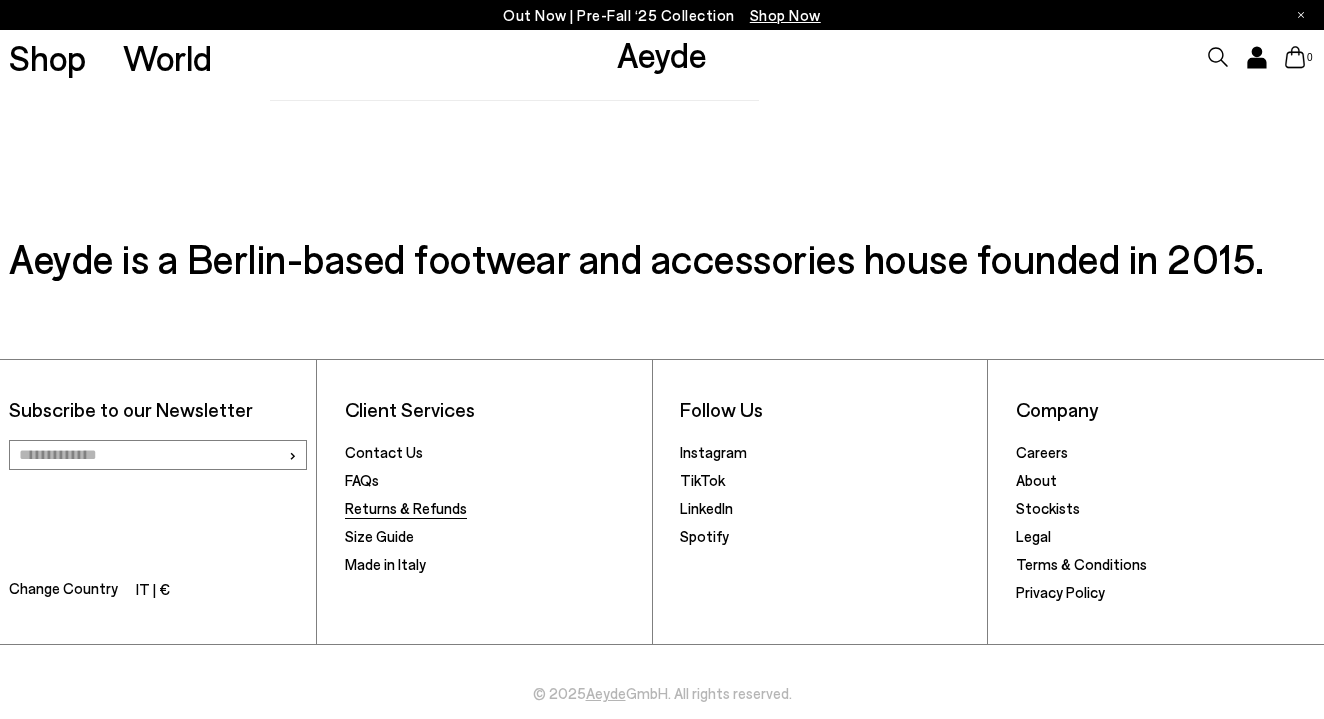 click on "Returns & Refunds" at bounding box center (406, 508) 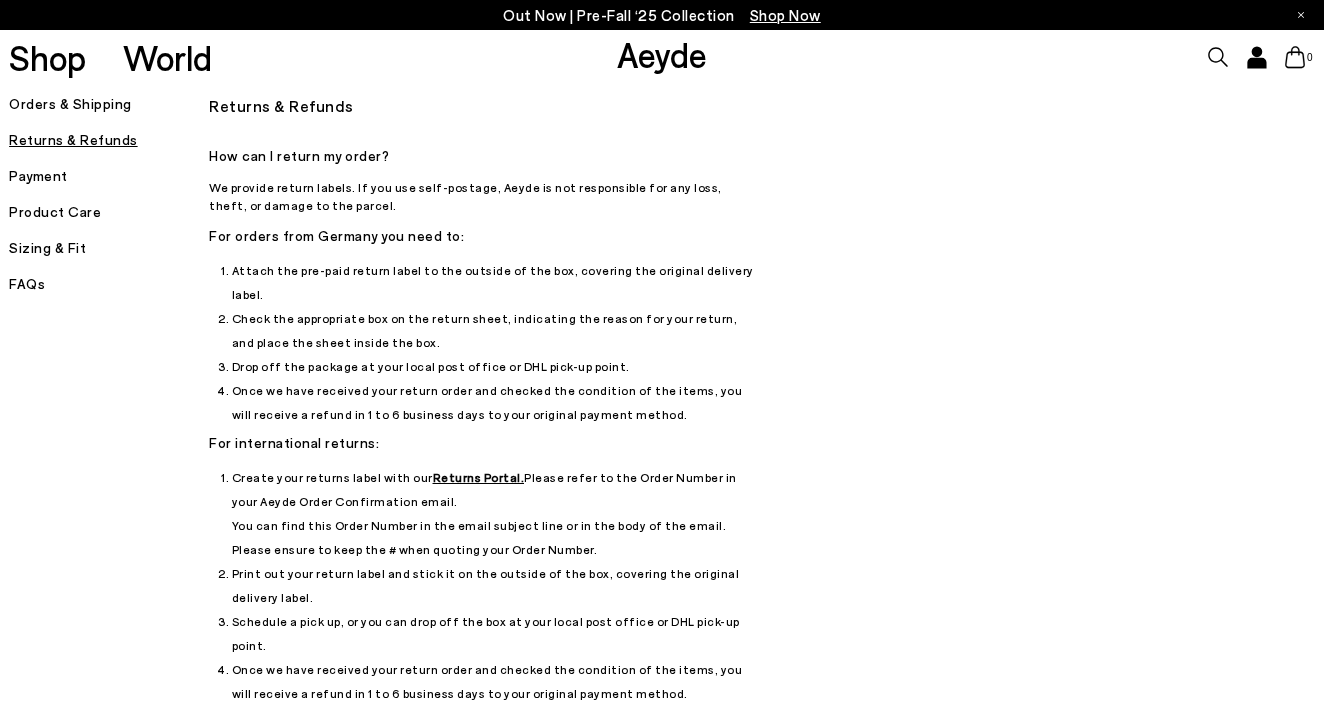 scroll, scrollTop: 23, scrollLeft: 0, axis: vertical 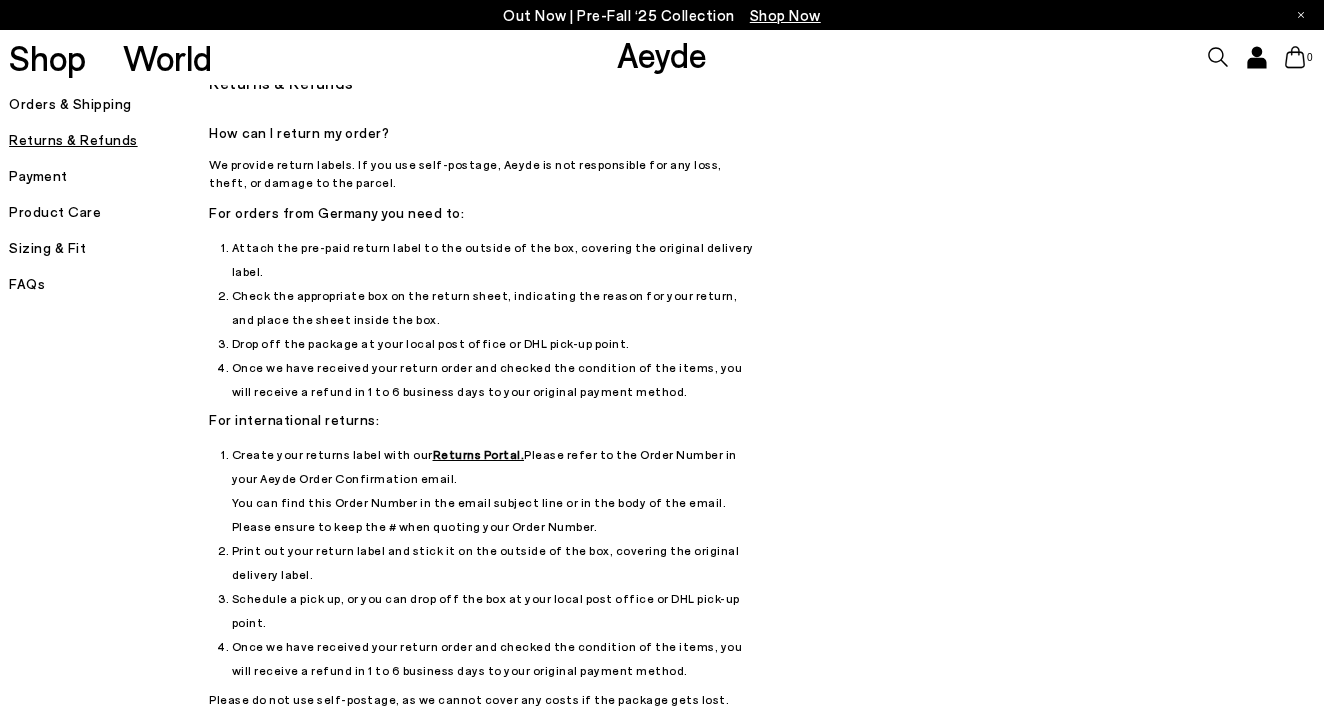 click on "Returns Portal." at bounding box center (479, 454) 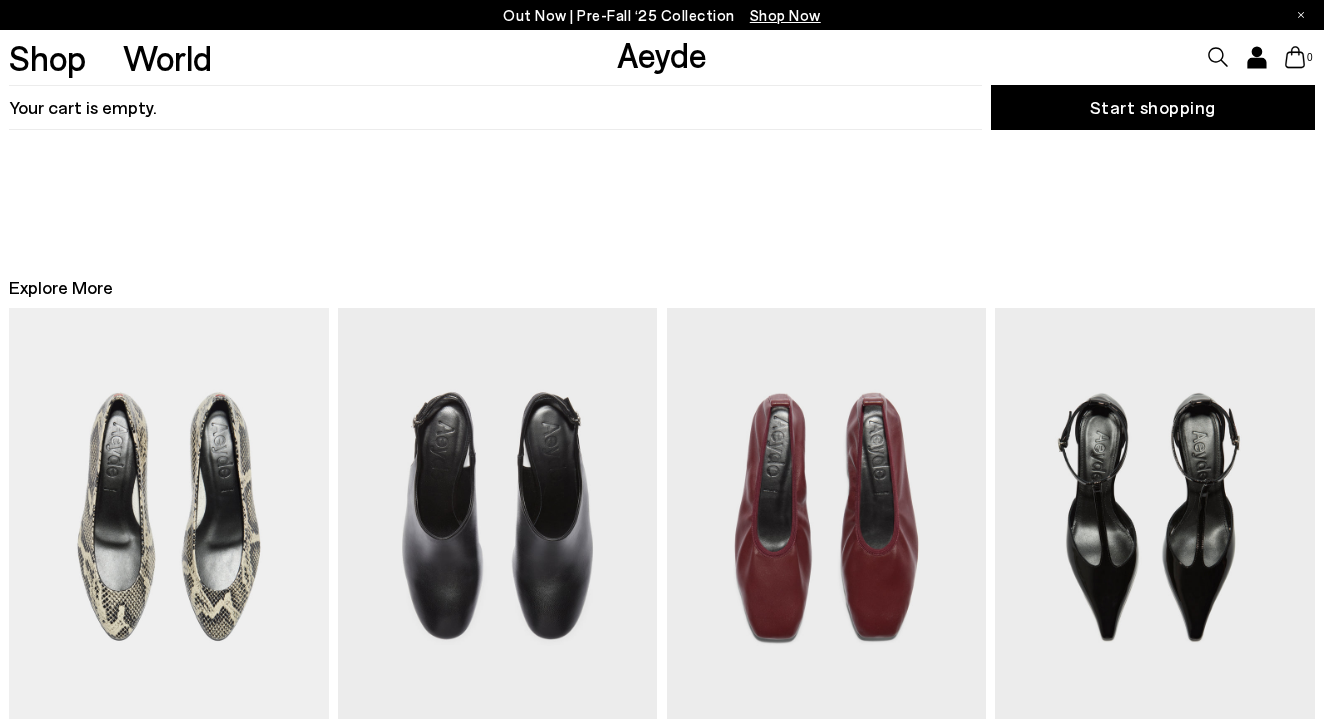scroll, scrollTop: 0, scrollLeft: 0, axis: both 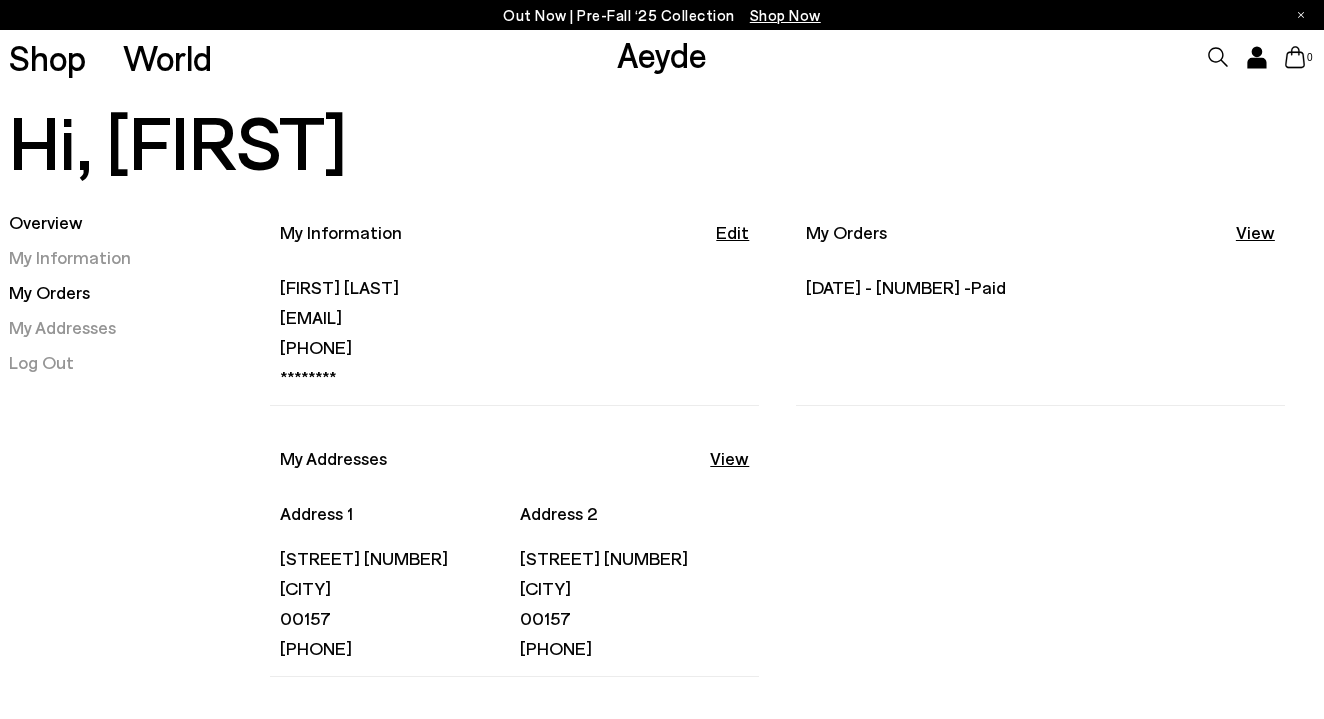 click on "My Orders" at bounding box center [49, 292] 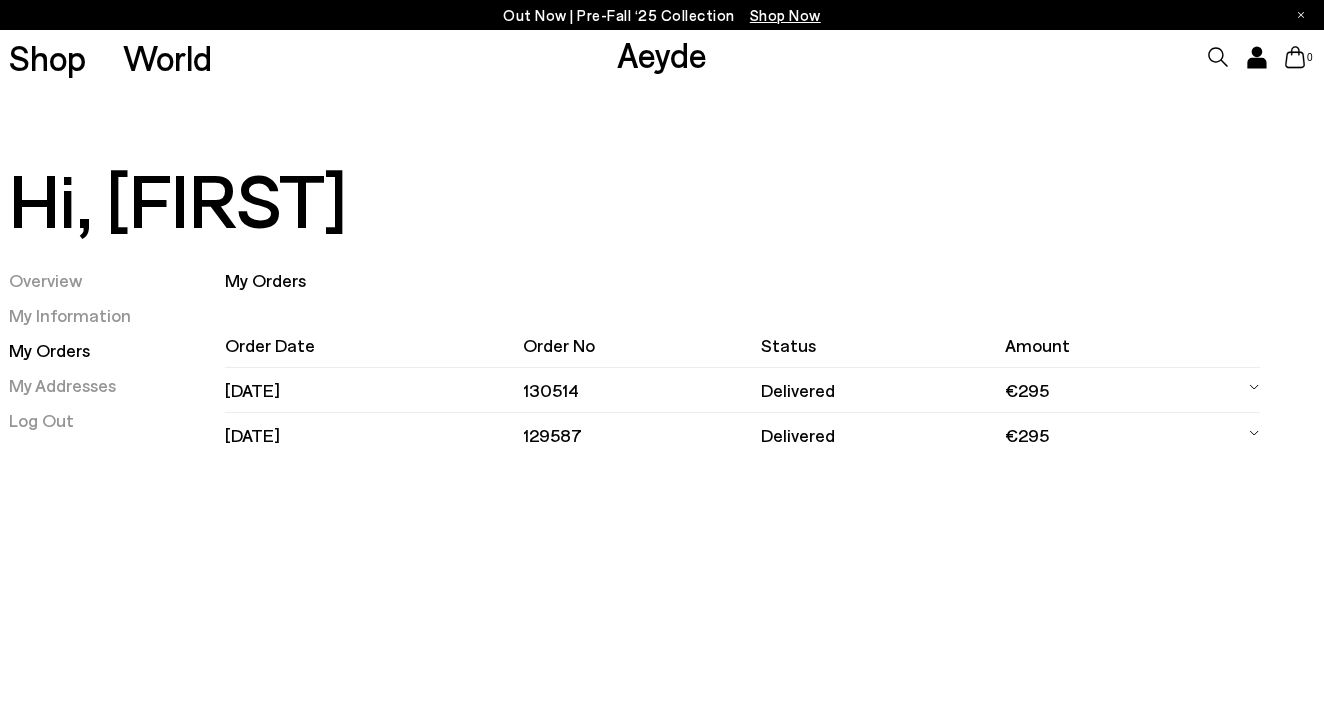 scroll, scrollTop: 0, scrollLeft: 0, axis: both 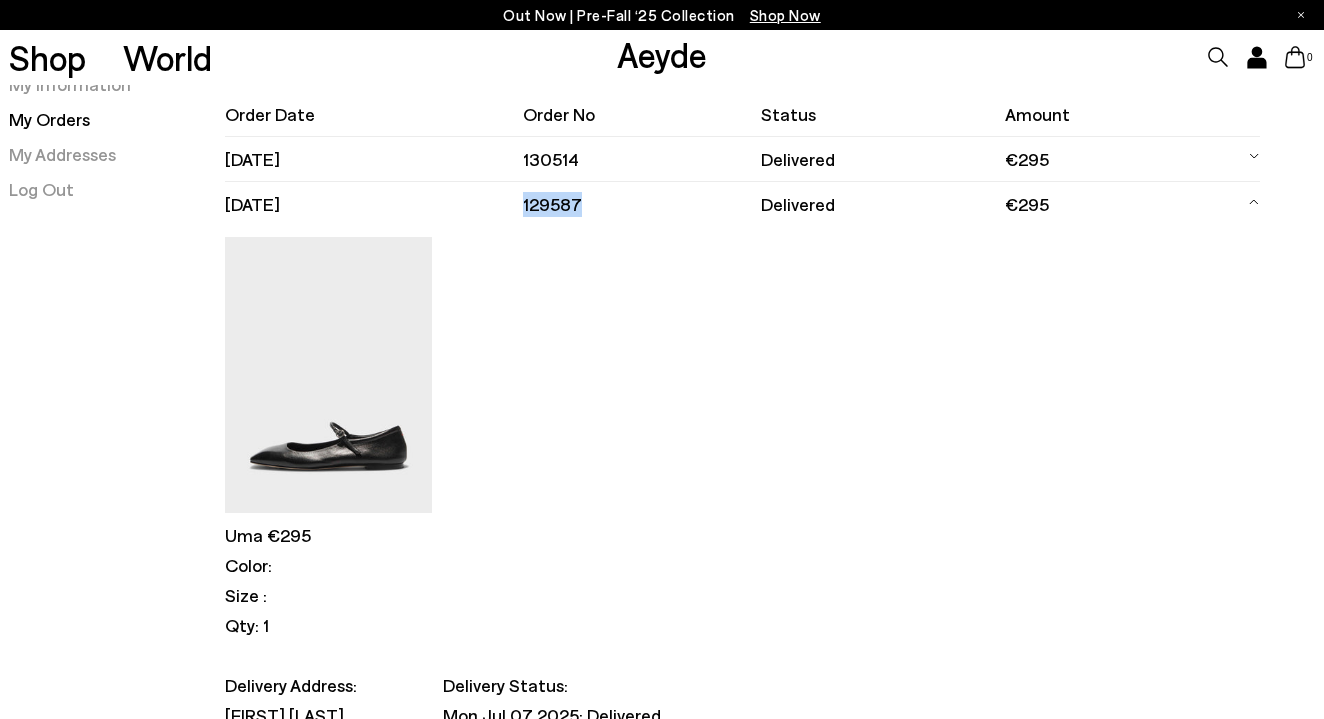 drag, startPoint x: 601, startPoint y: 208, endPoint x: 534, endPoint y: 198, distance: 67.74216 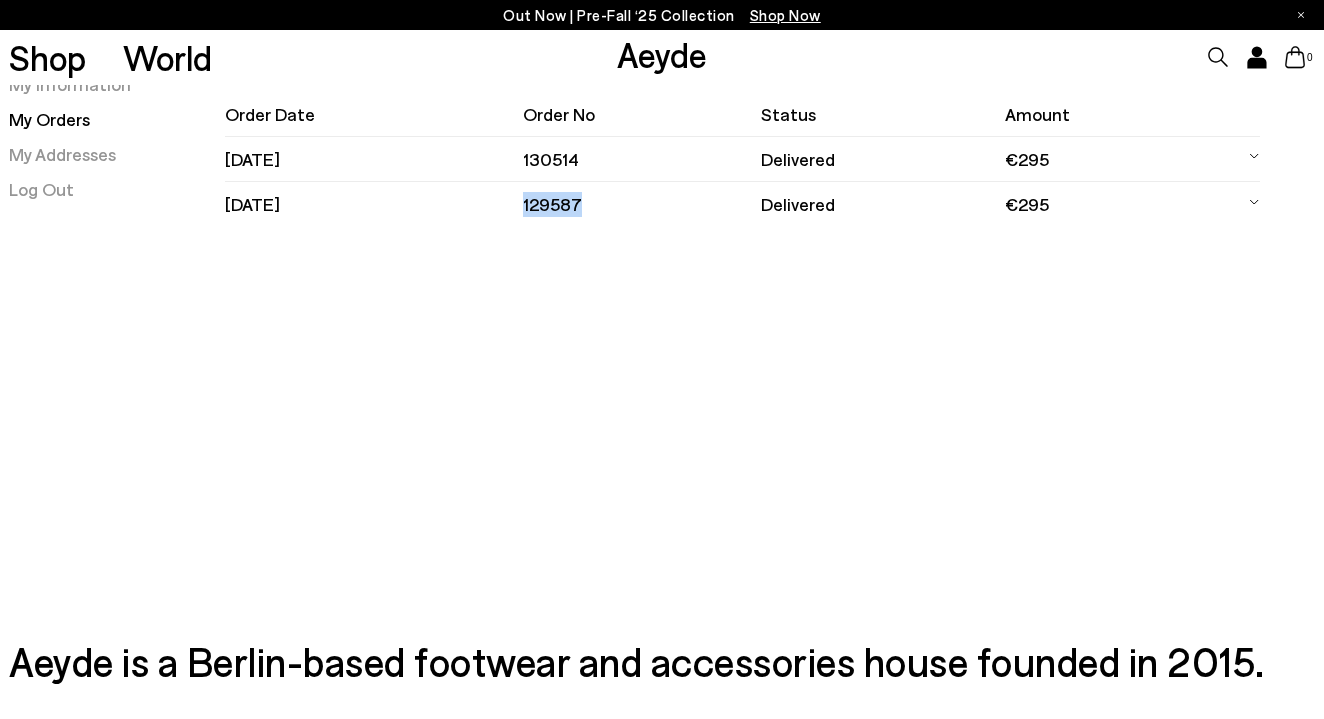 copy on "129587" 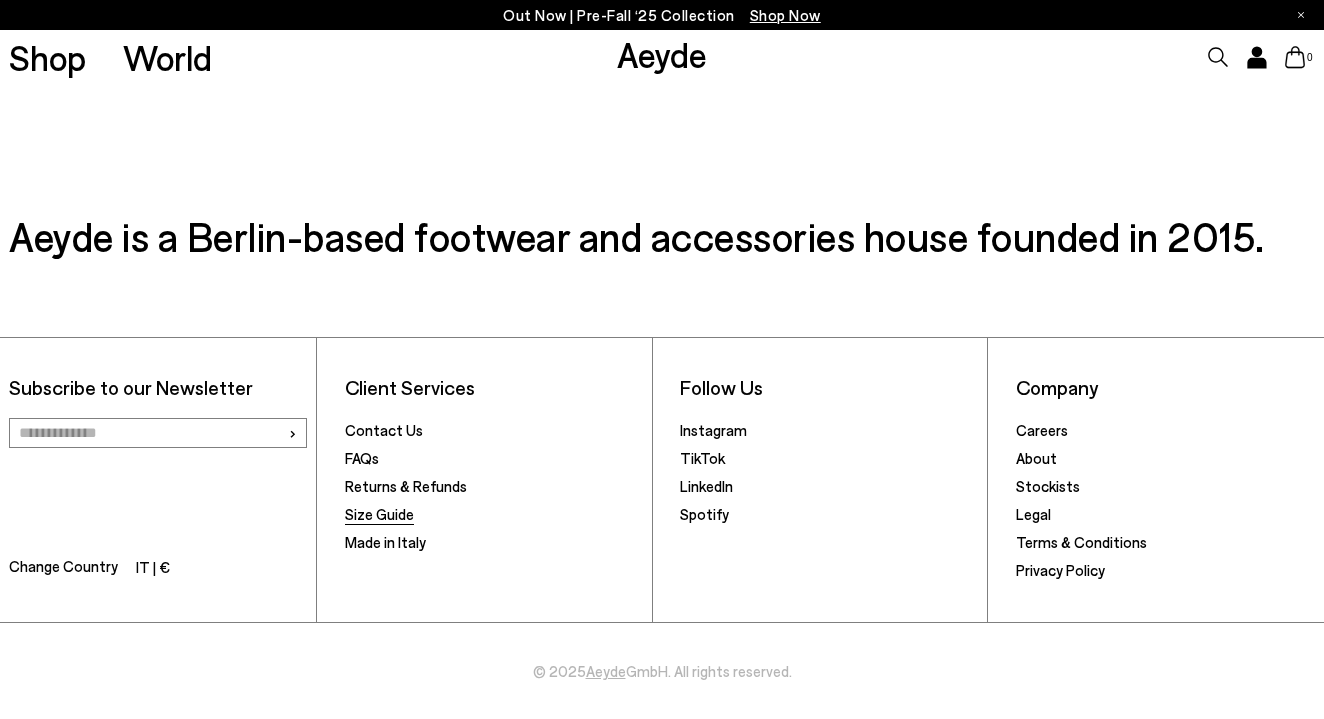 scroll, scrollTop: 656, scrollLeft: 0, axis: vertical 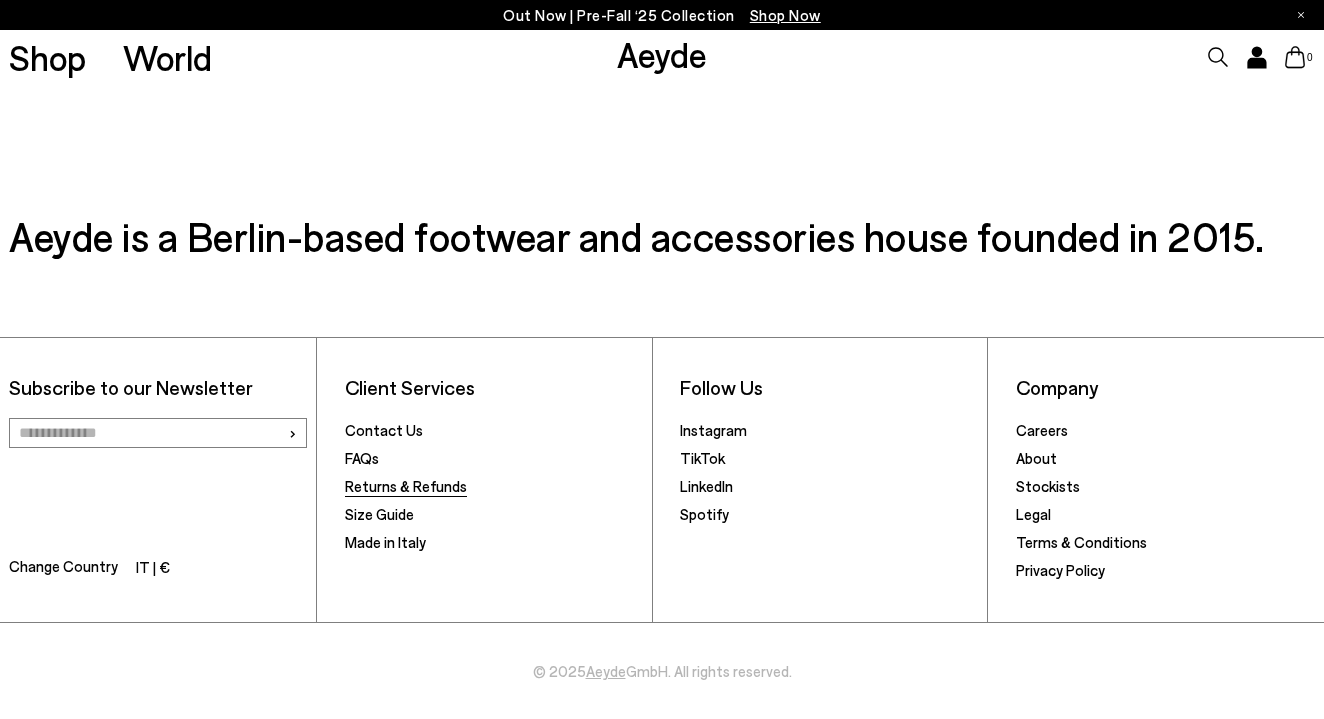 click on "Returns & Refunds" at bounding box center [406, 486] 